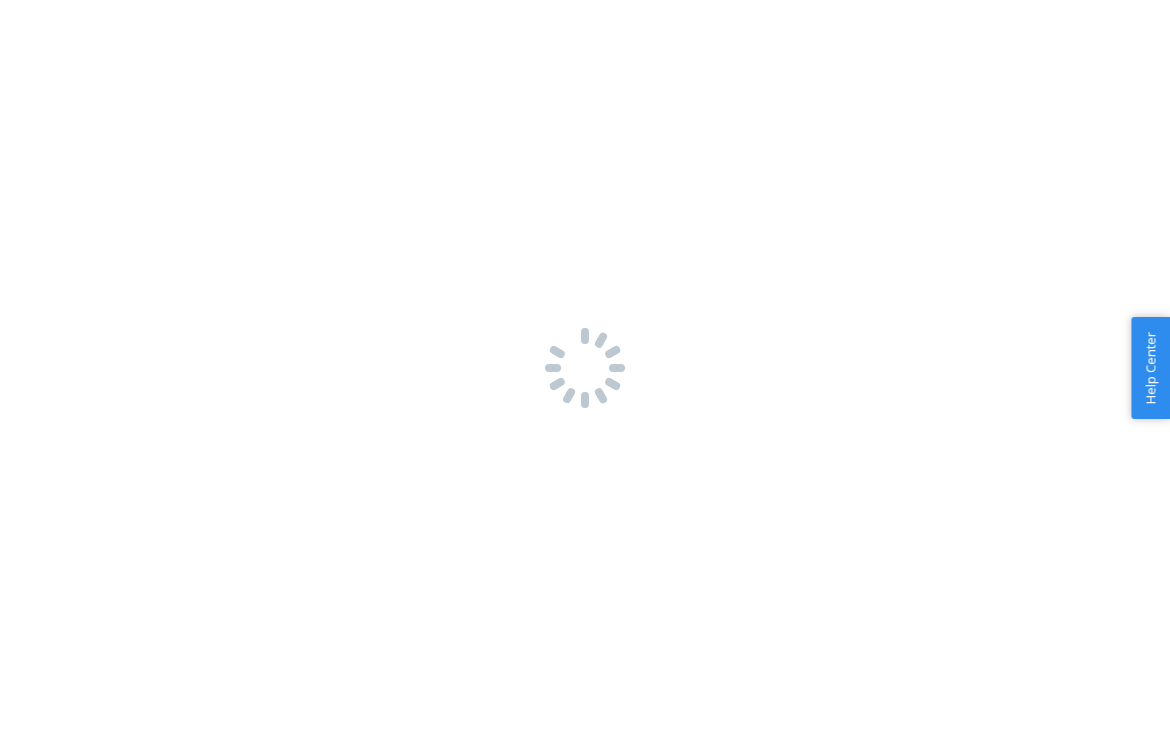 scroll, scrollTop: 0, scrollLeft: 0, axis: both 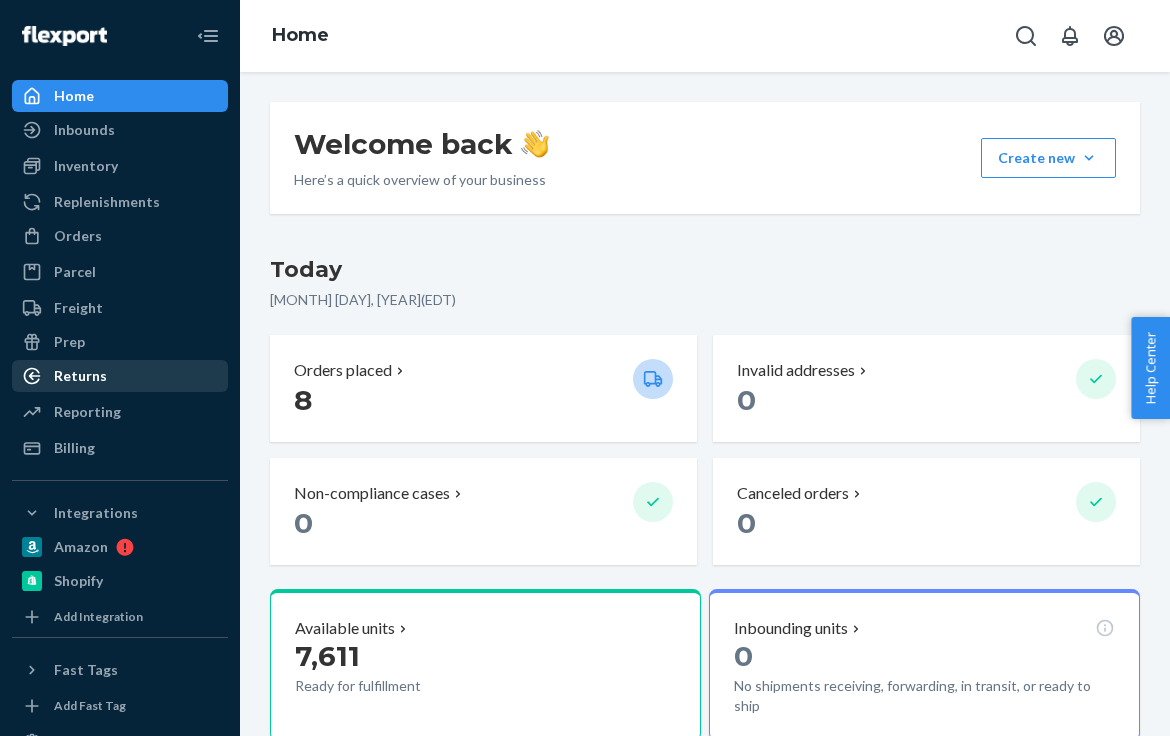 click on "Returns" at bounding box center (80, 376) 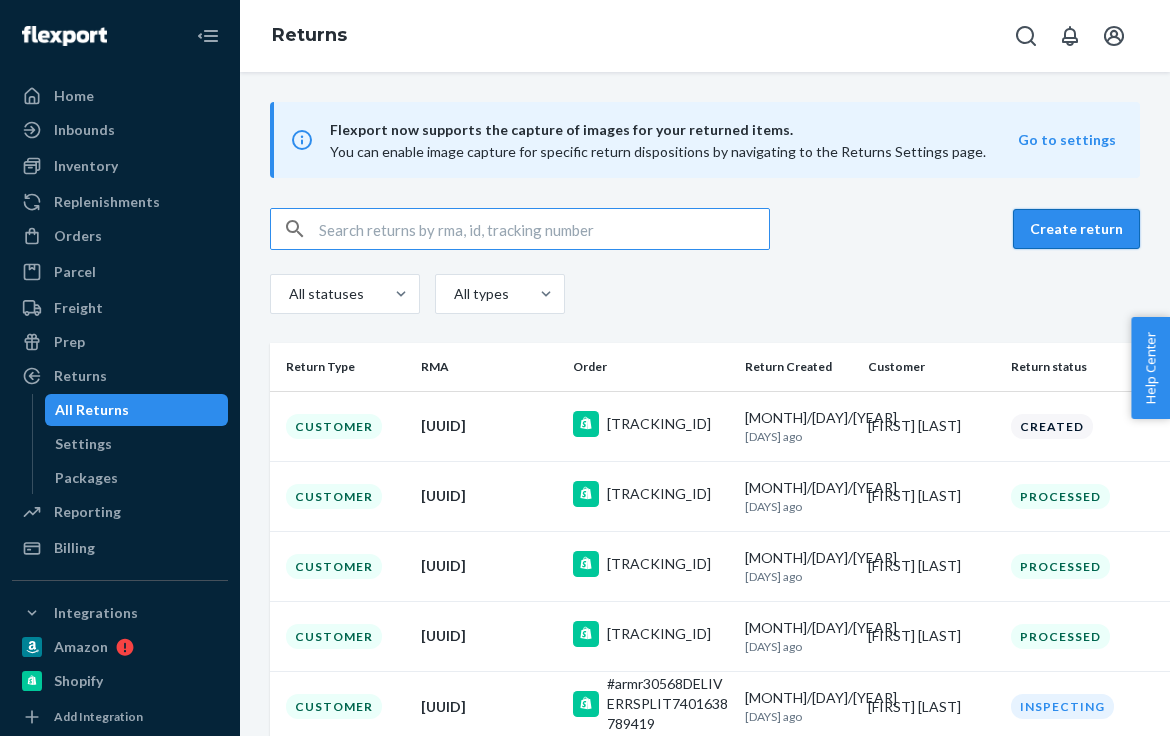 click on "Create return" at bounding box center (705, 229) 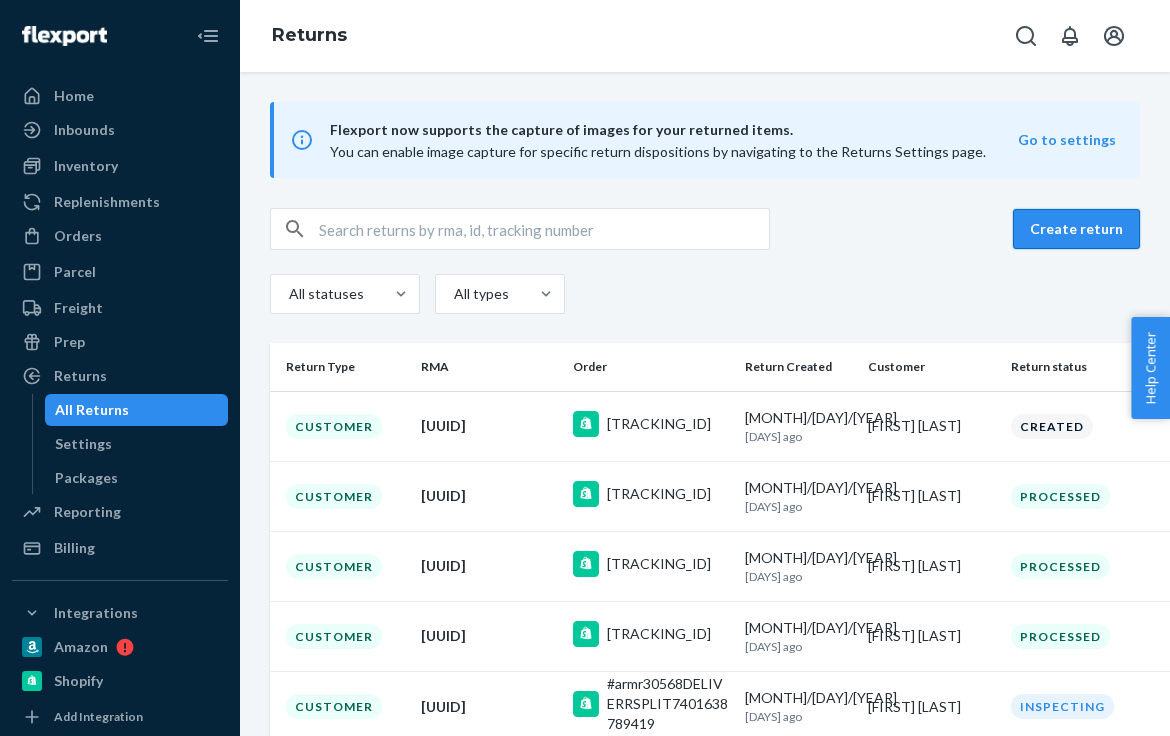 click on "Create return" at bounding box center (1076, 229) 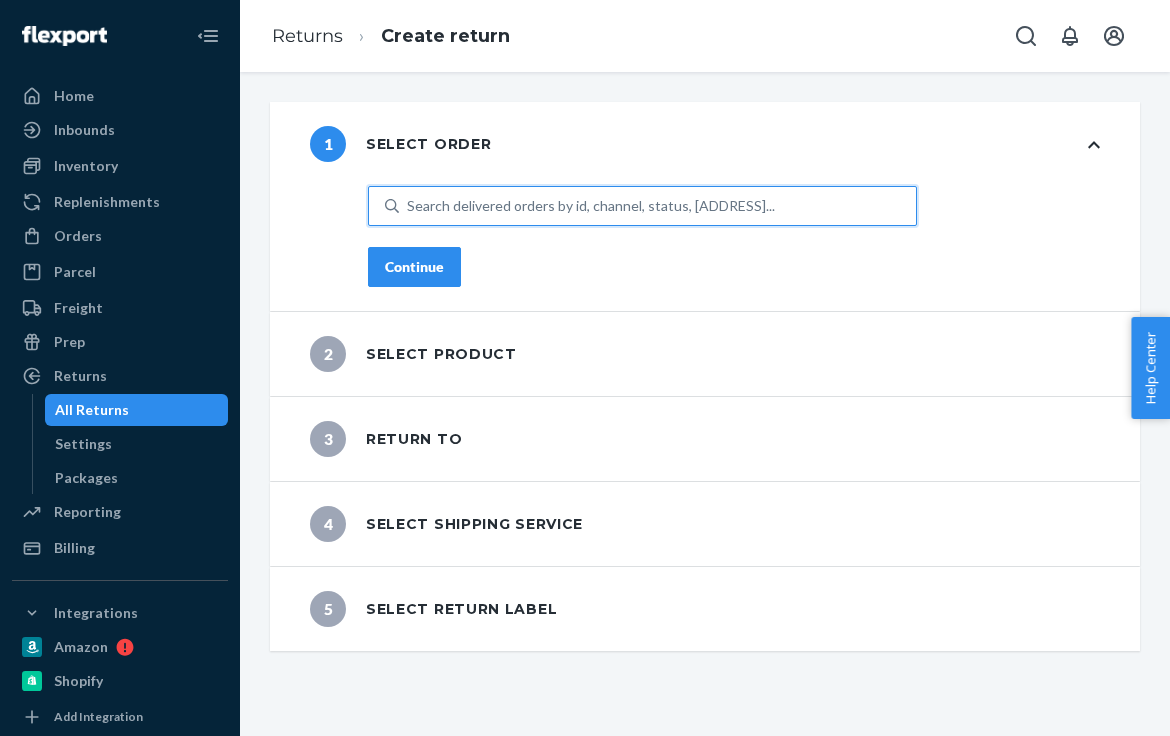 click on "Search delivered orders by id, channel, status, [ADDRESS]..." at bounding box center (591, 206) 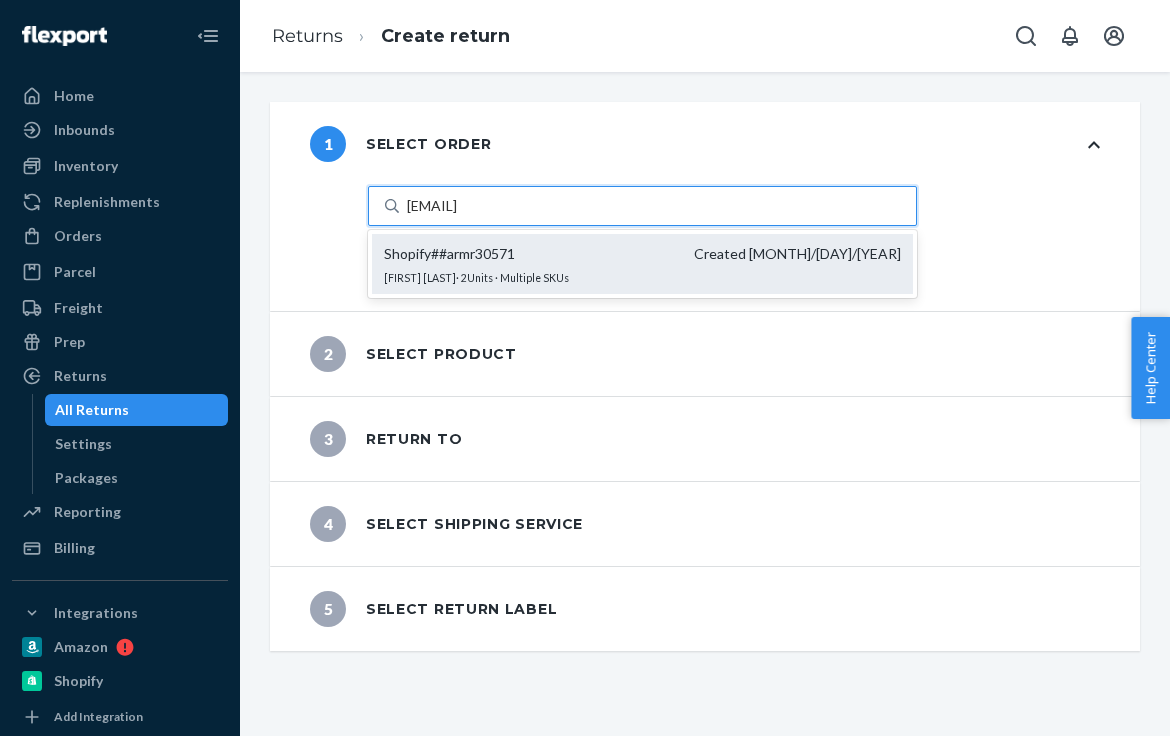 click on "Shopify  # #armr30571 Created   [MONTH]/[DAY]/[YEAR]" at bounding box center (642, 254) 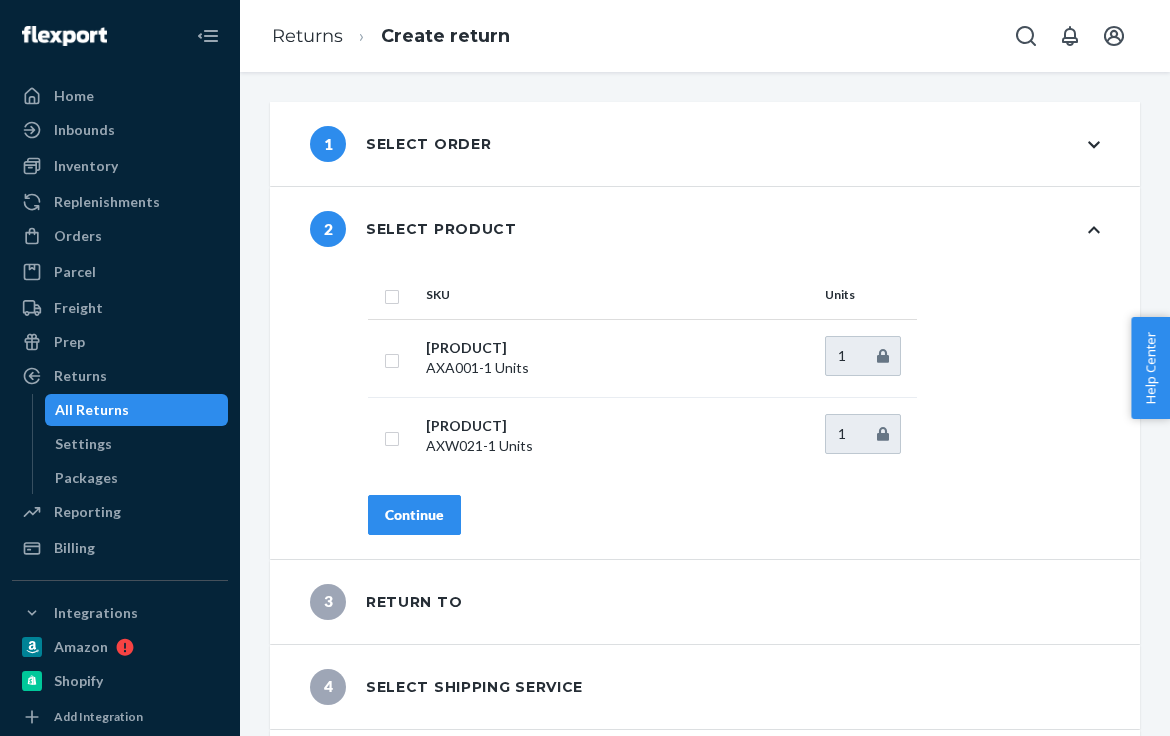 click at bounding box center (393, 295) 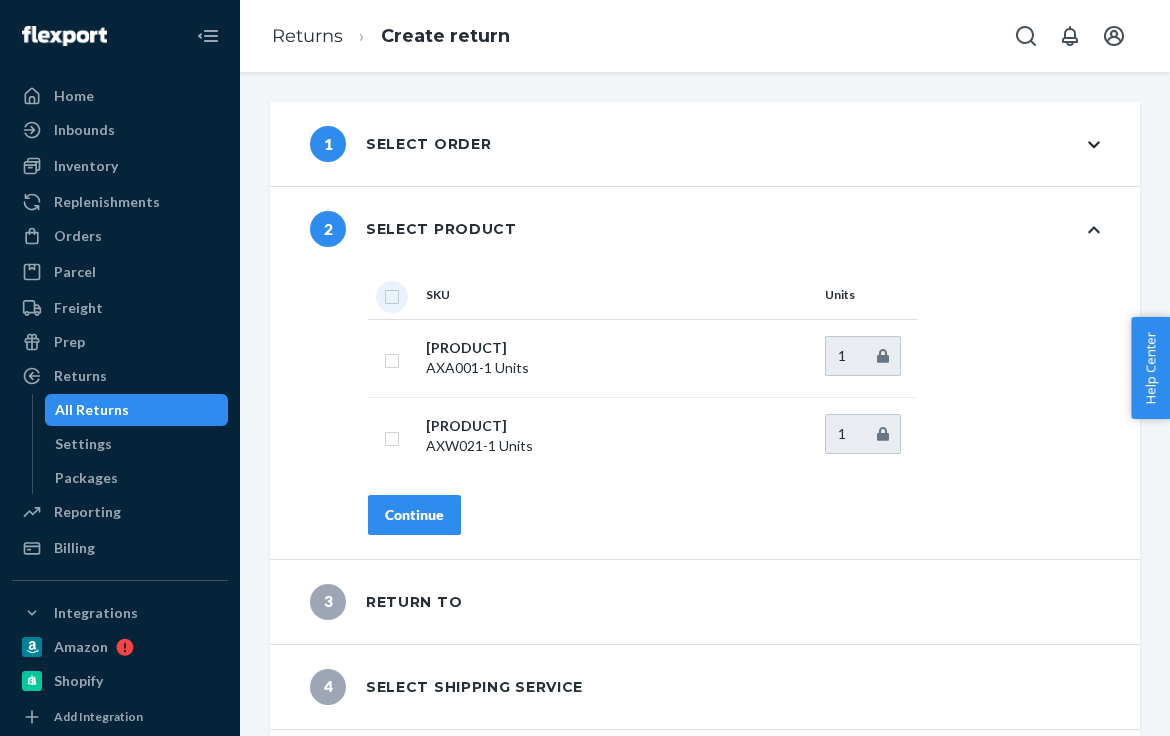 click at bounding box center [392, 294] 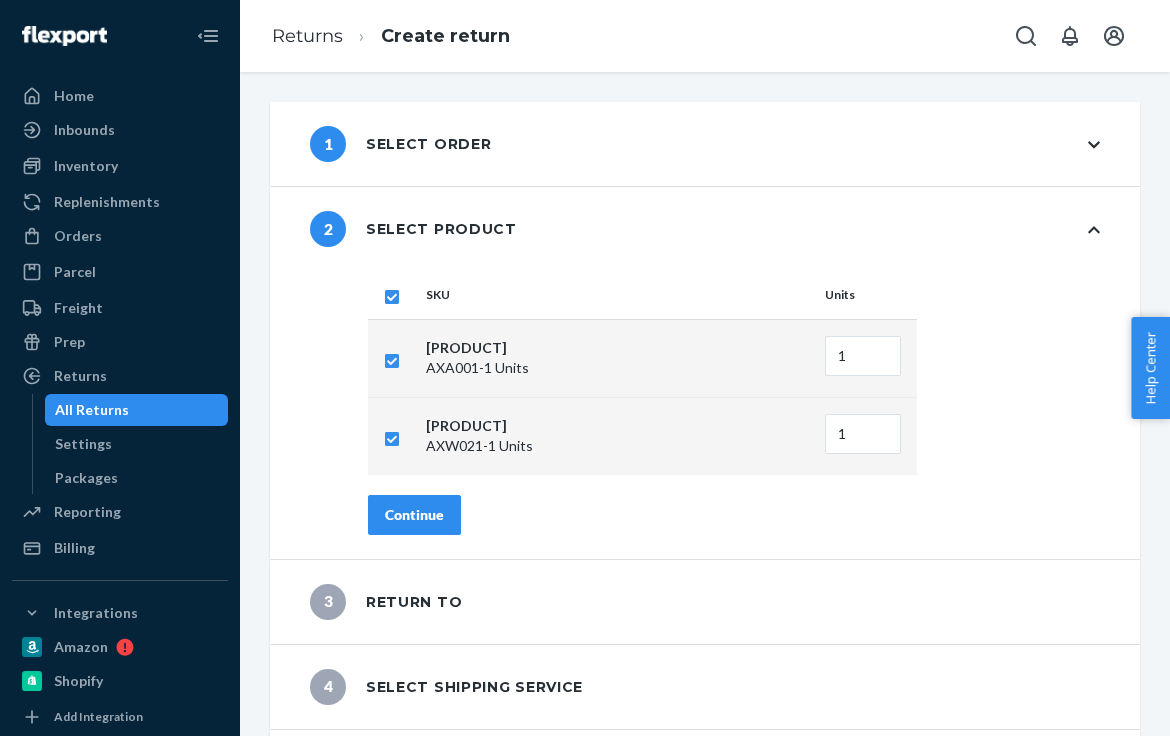 click on "Continue" at bounding box center (414, 515) 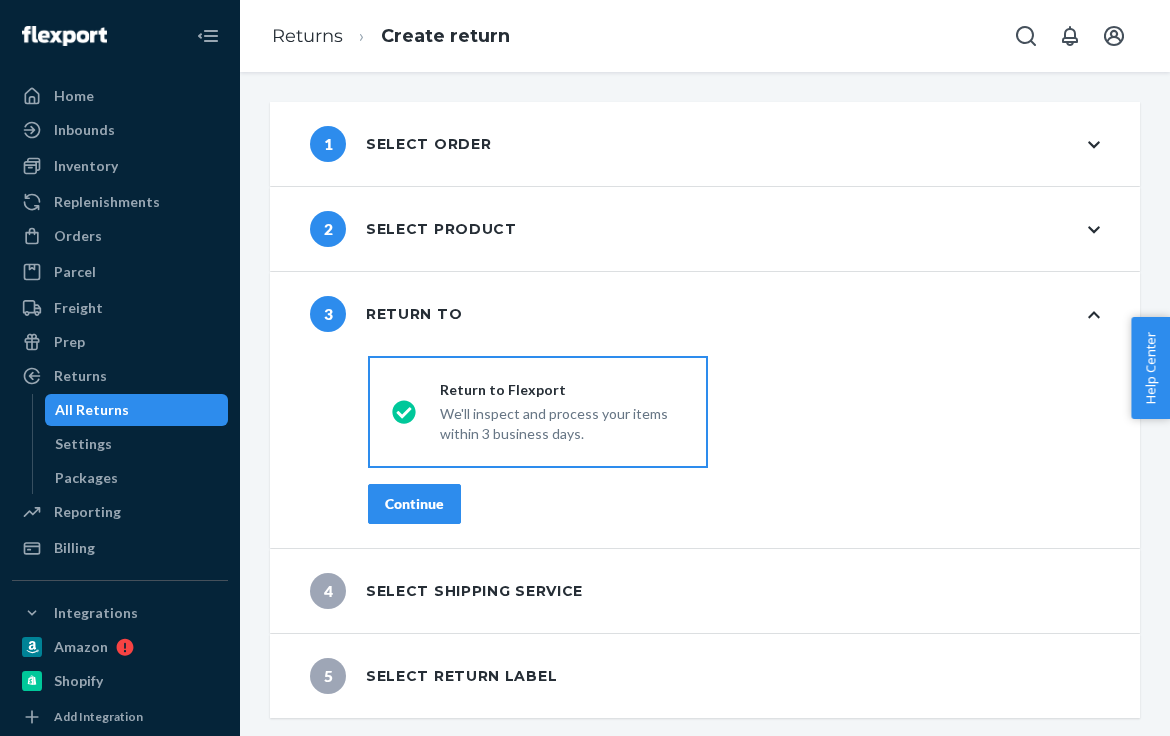 click on "Continue" at bounding box center [414, 504] 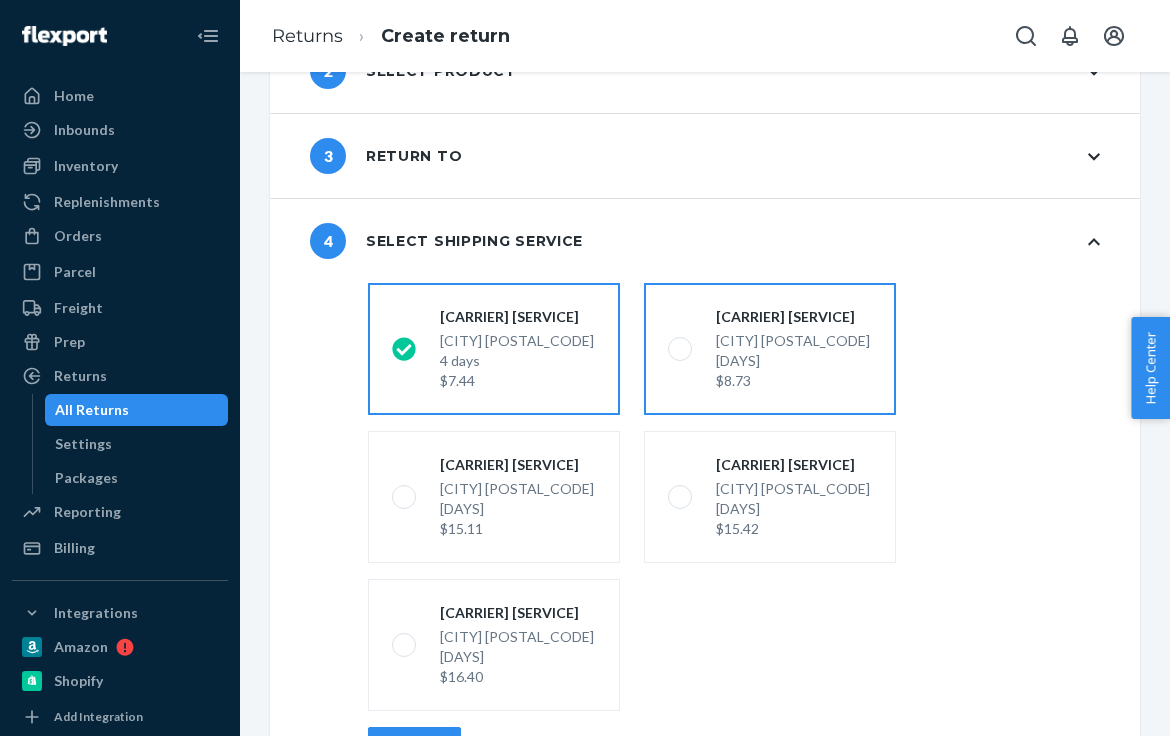 scroll, scrollTop: 298, scrollLeft: 0, axis: vertical 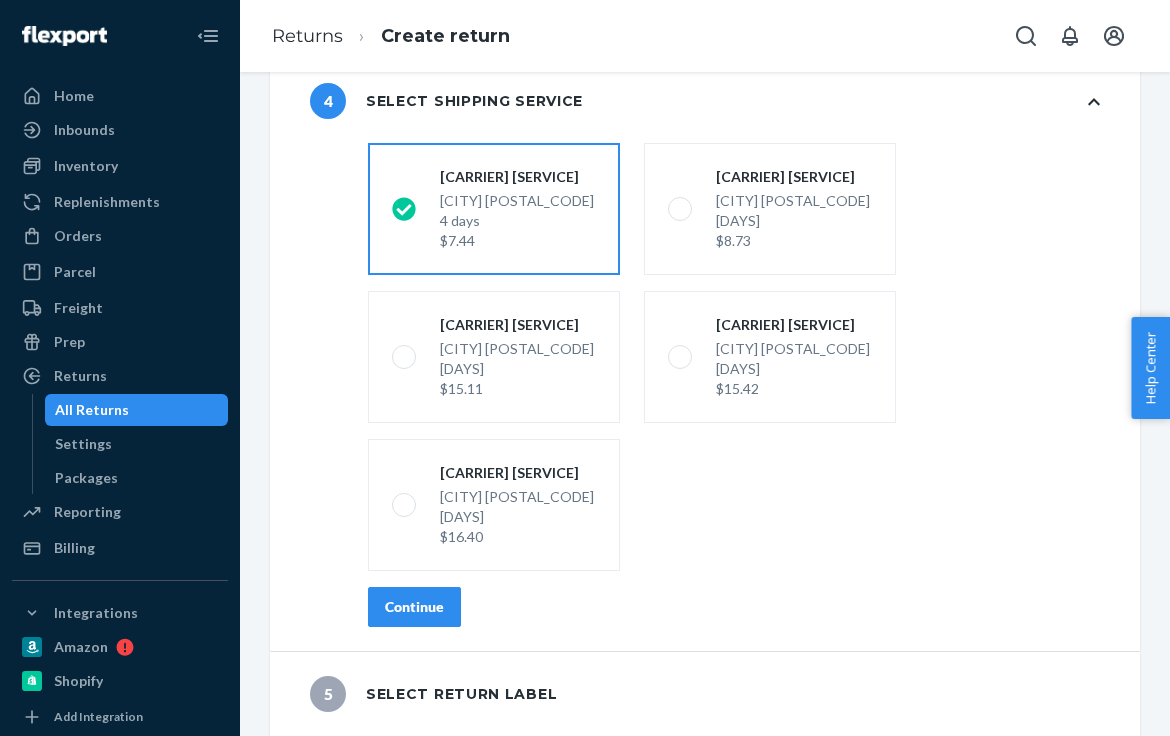 click on "Continue" at bounding box center [414, 607] 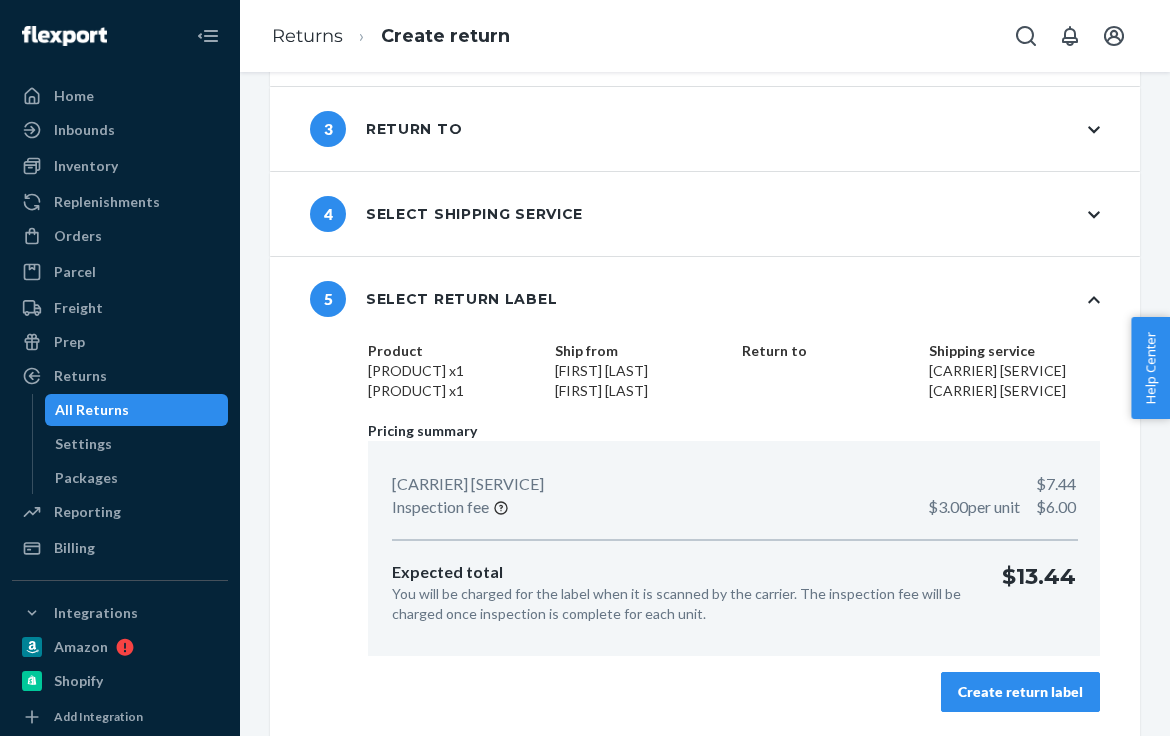 scroll, scrollTop: 184, scrollLeft: 0, axis: vertical 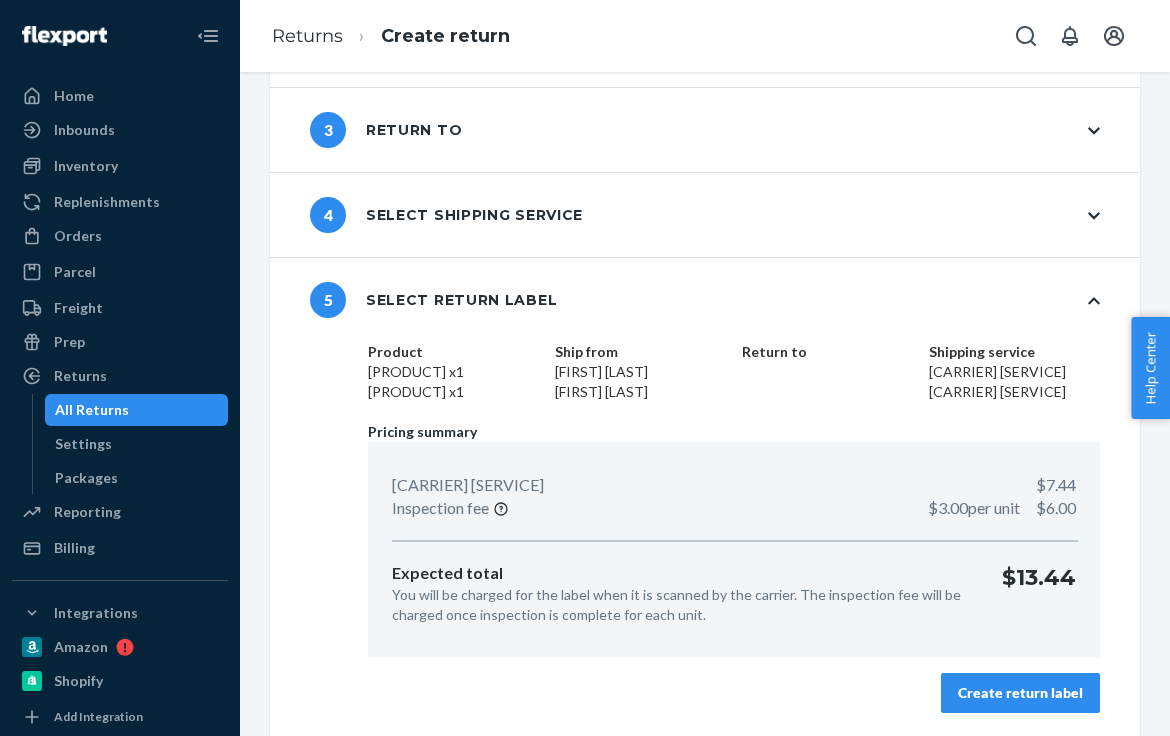 click on "Create return label" at bounding box center [1020, 693] 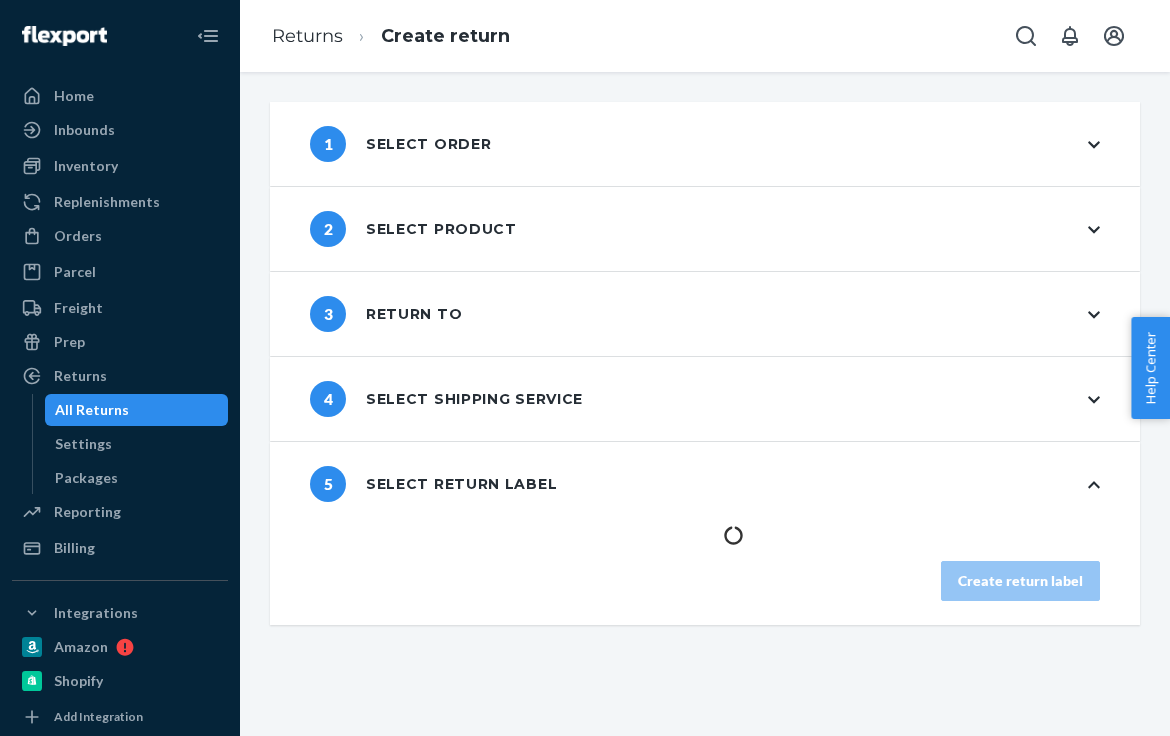 scroll, scrollTop: 0, scrollLeft: 0, axis: both 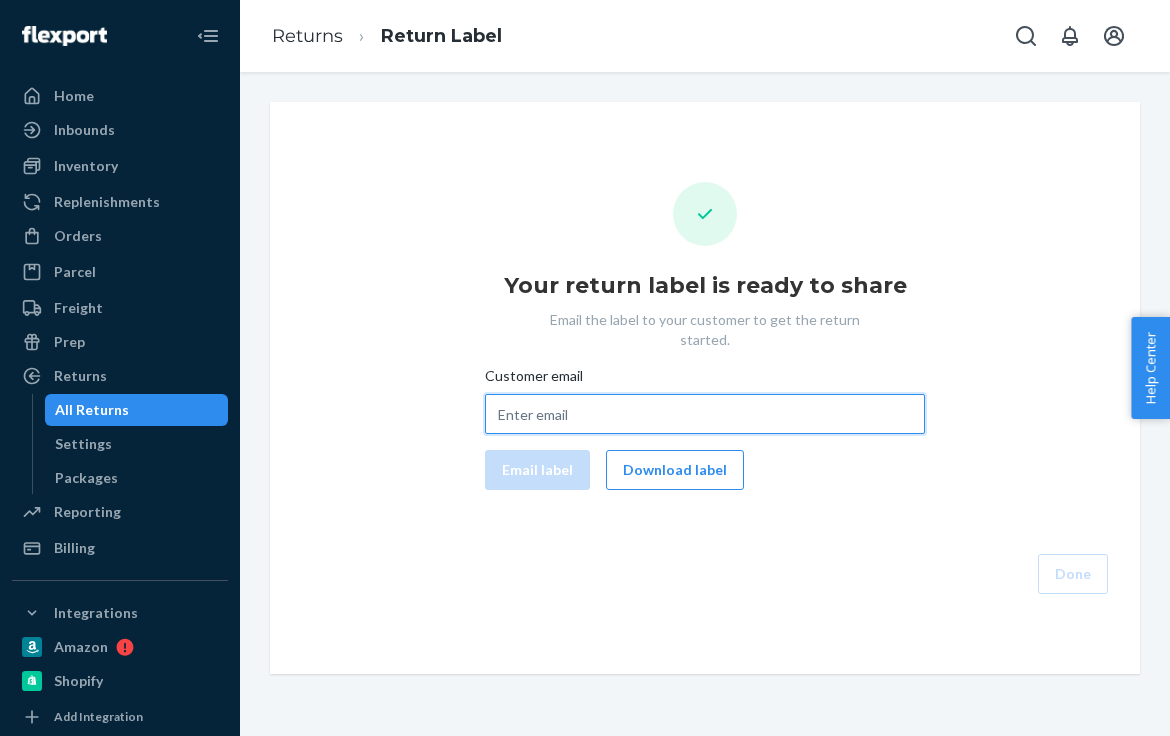 click on "Customer email" at bounding box center [705, 414] 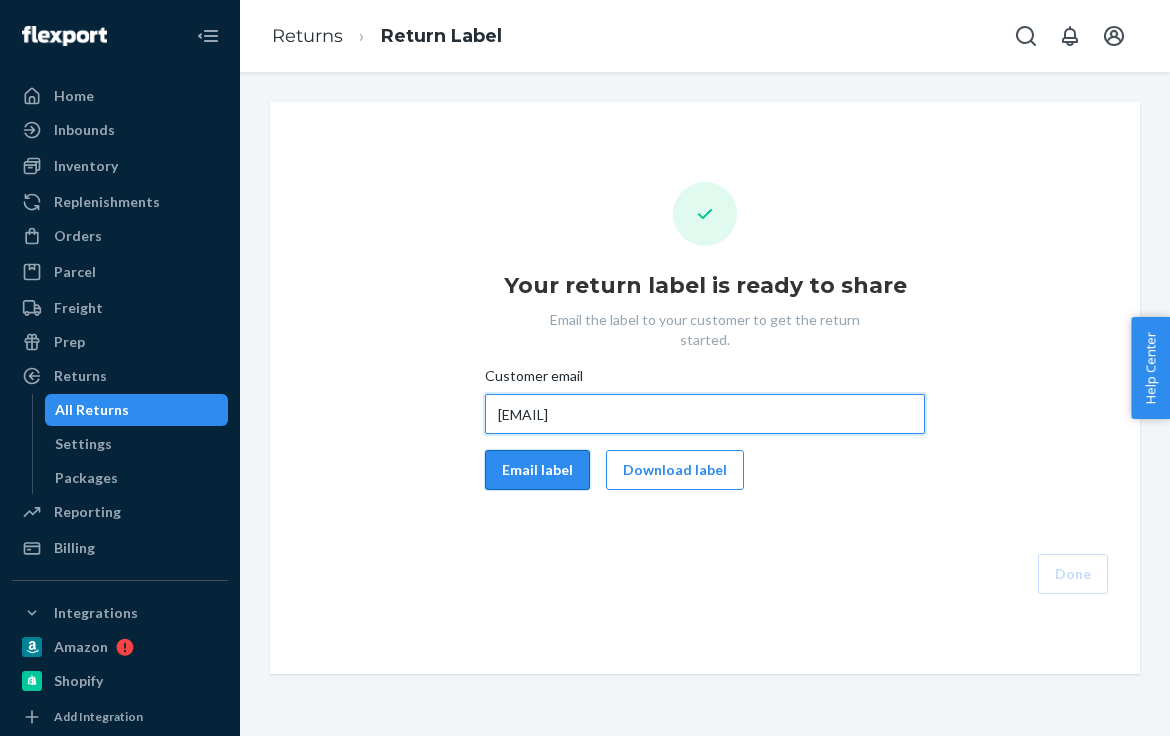 type on "[EMAIL]" 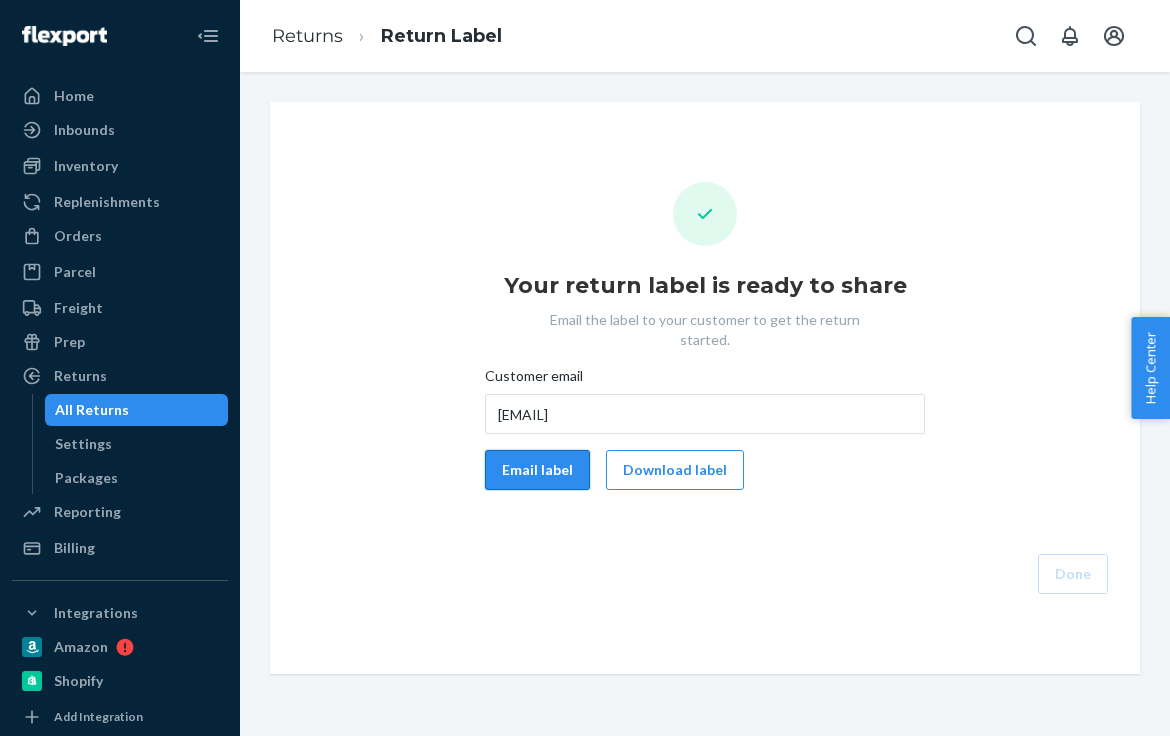 click on "Email label" at bounding box center (537, 470) 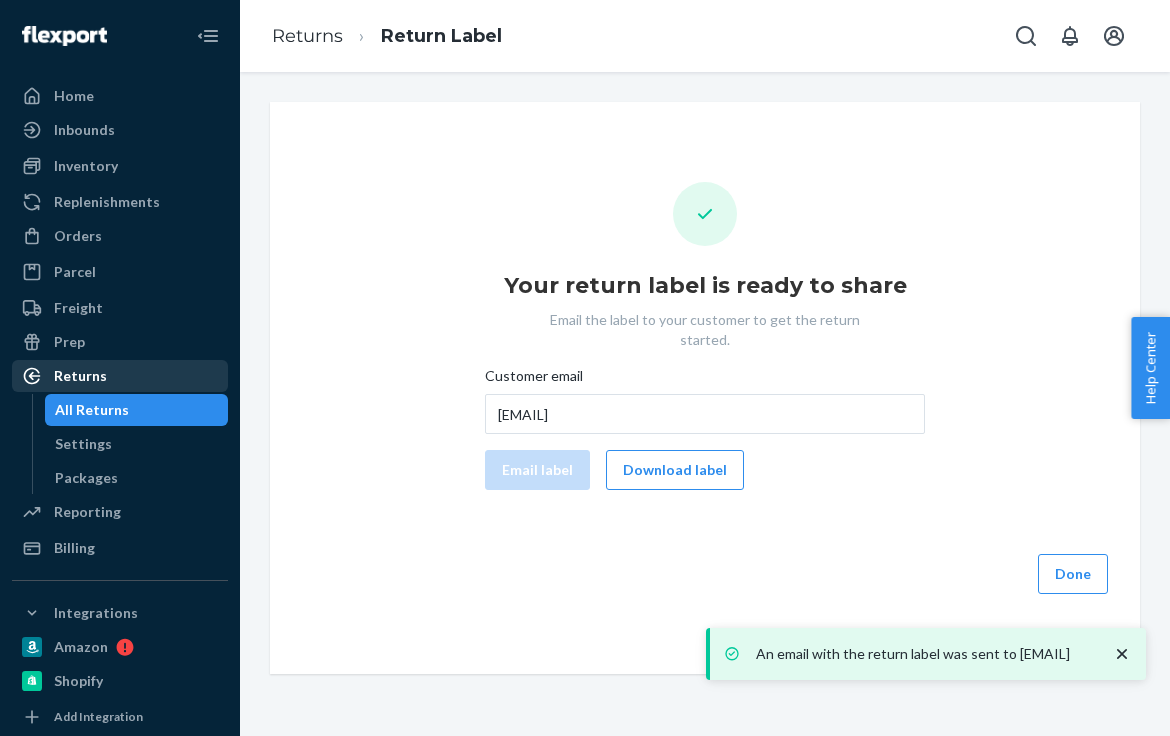 click on "Returns" at bounding box center [120, 376] 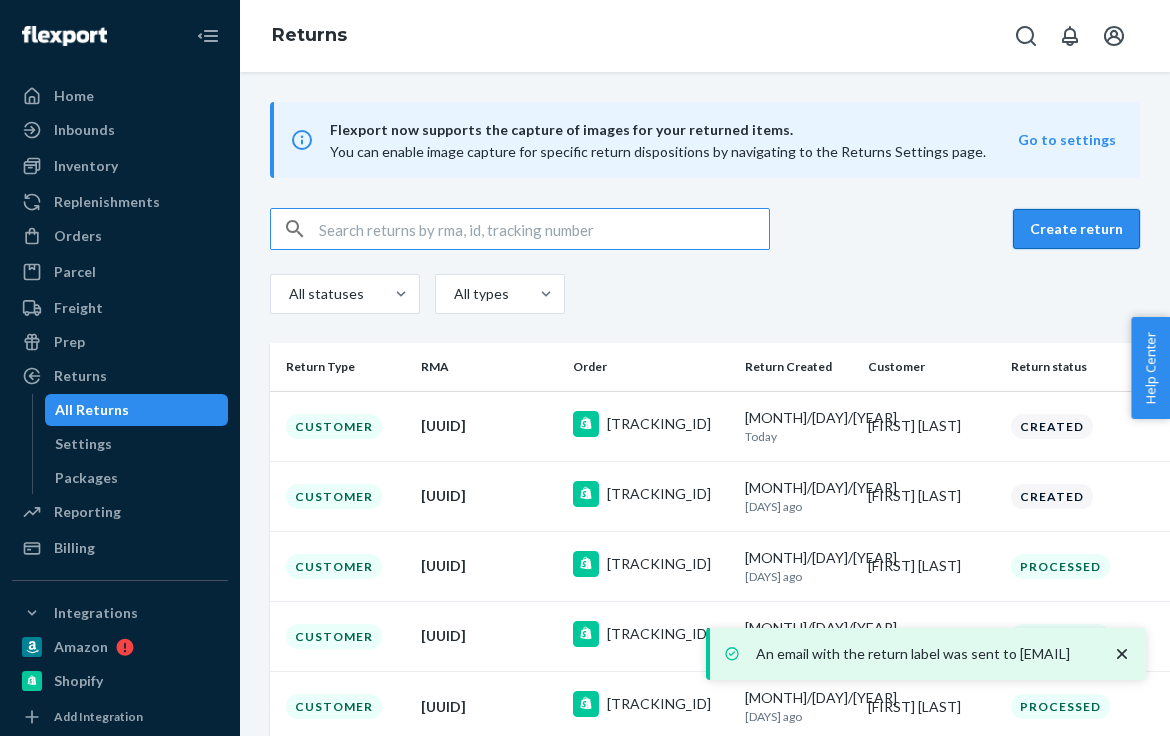 click on "Create return" at bounding box center [1076, 229] 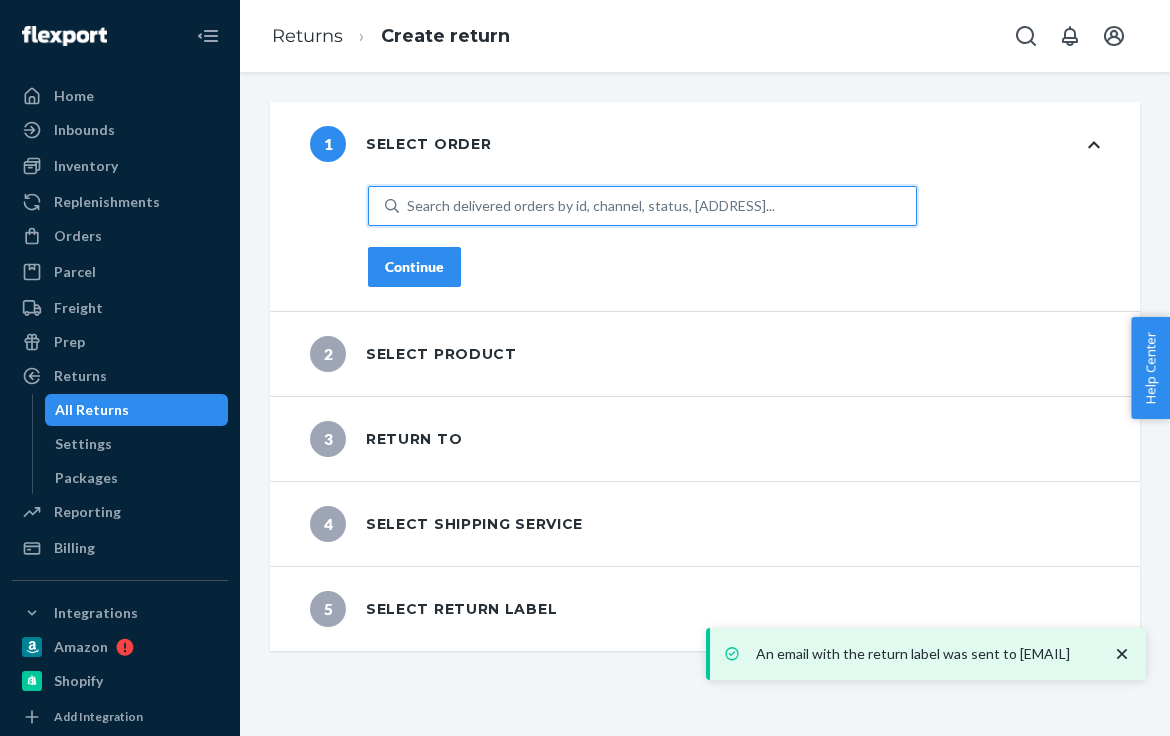 click on "Search delivered orders by id, channel, status, [ADDRESS]..." at bounding box center [591, 206] 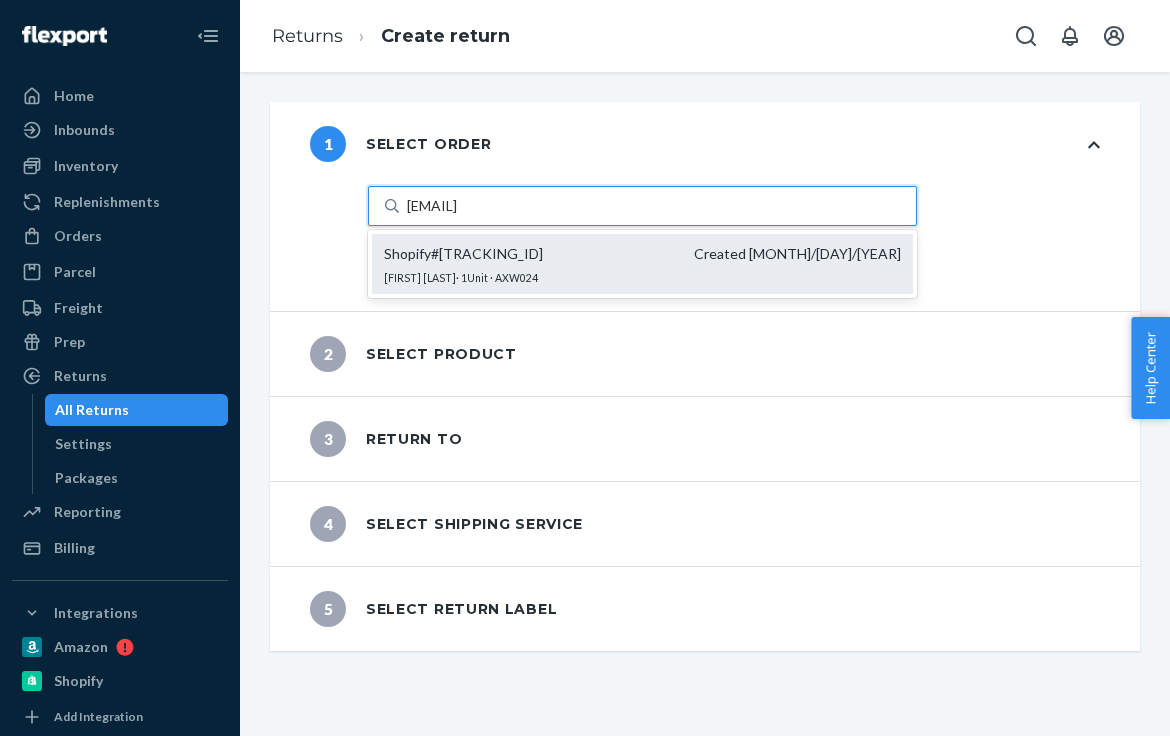 click on "Shopify  # #armr30805 Created   [MONTH]/[DAY]/[YEAR]" at bounding box center (642, 254) 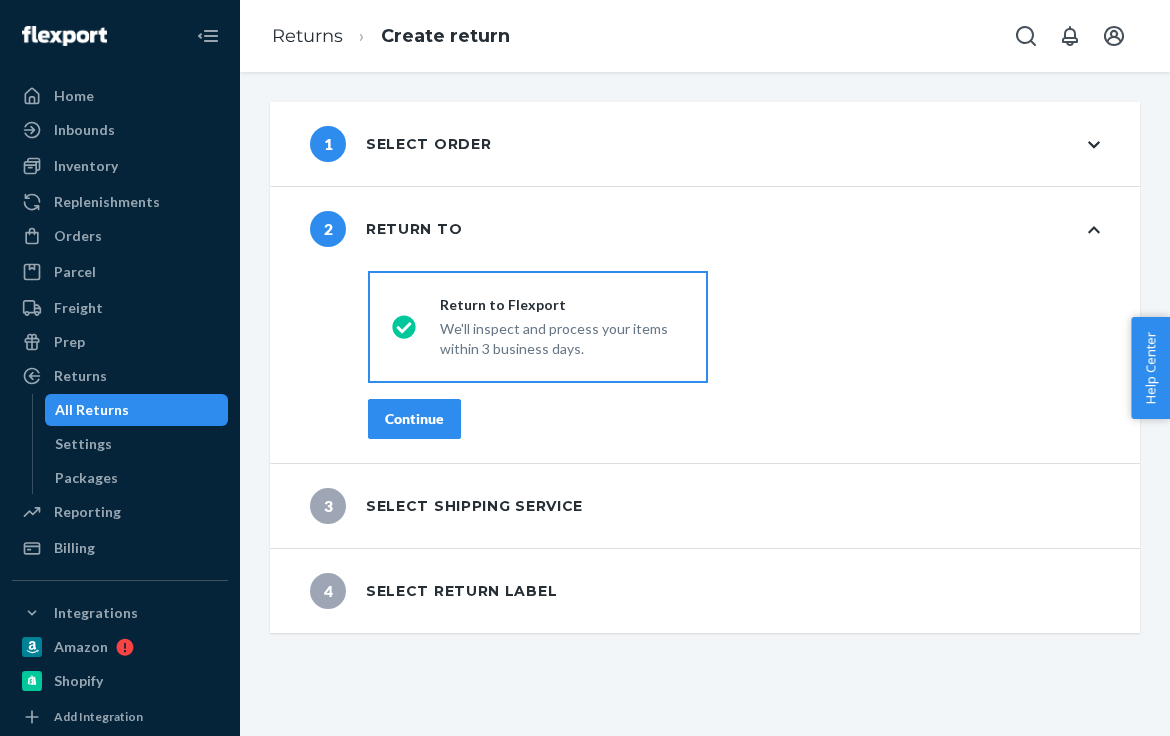 click on "Continue" at bounding box center (414, 419) 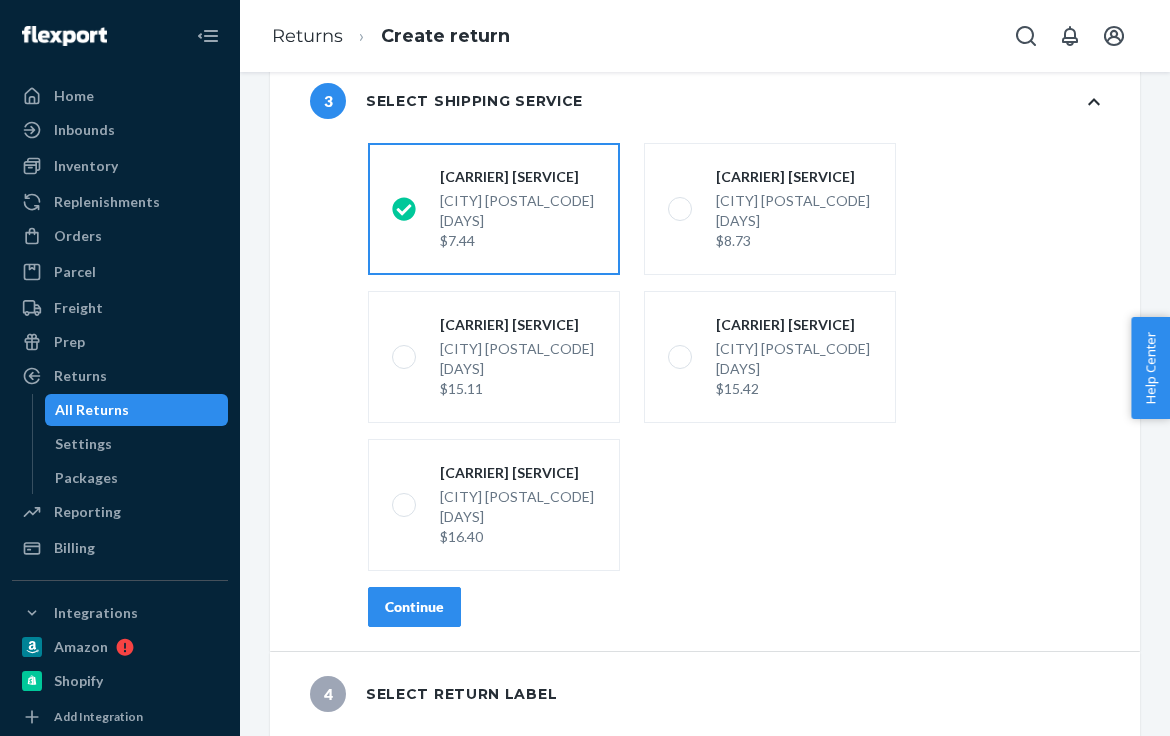 click on "Continue" at bounding box center (414, 607) 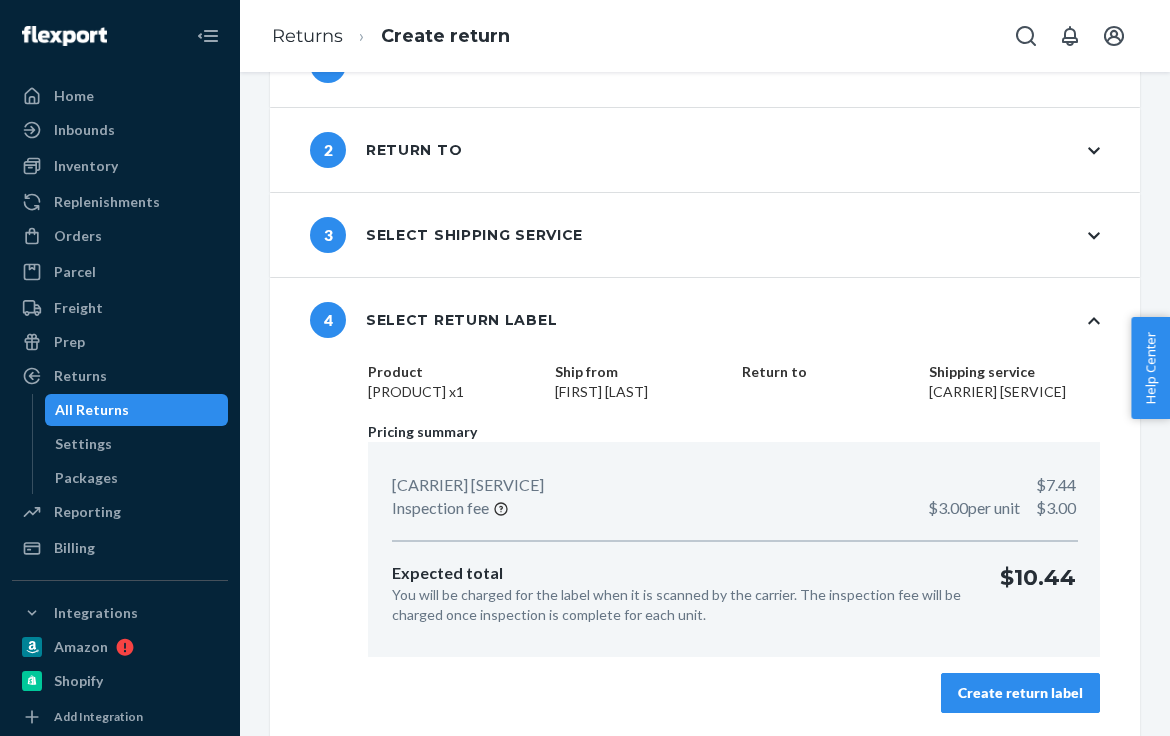 click on "Create return label" at bounding box center (1020, 693) 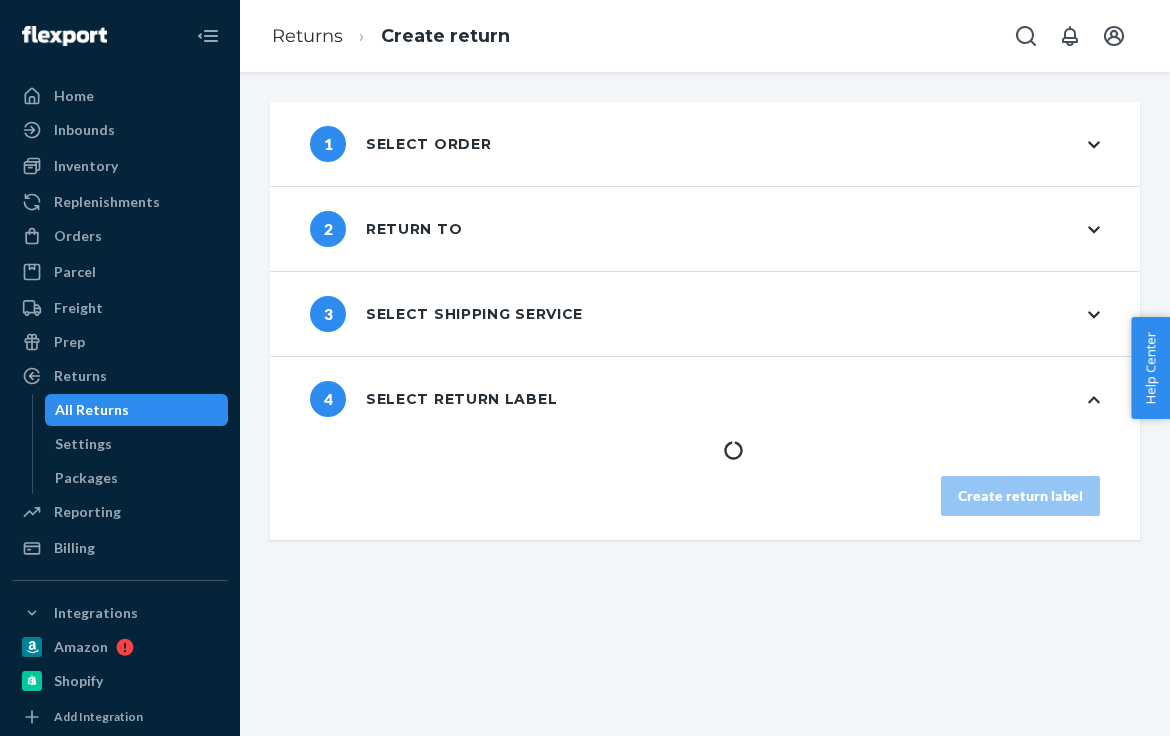 scroll, scrollTop: 0, scrollLeft: 0, axis: both 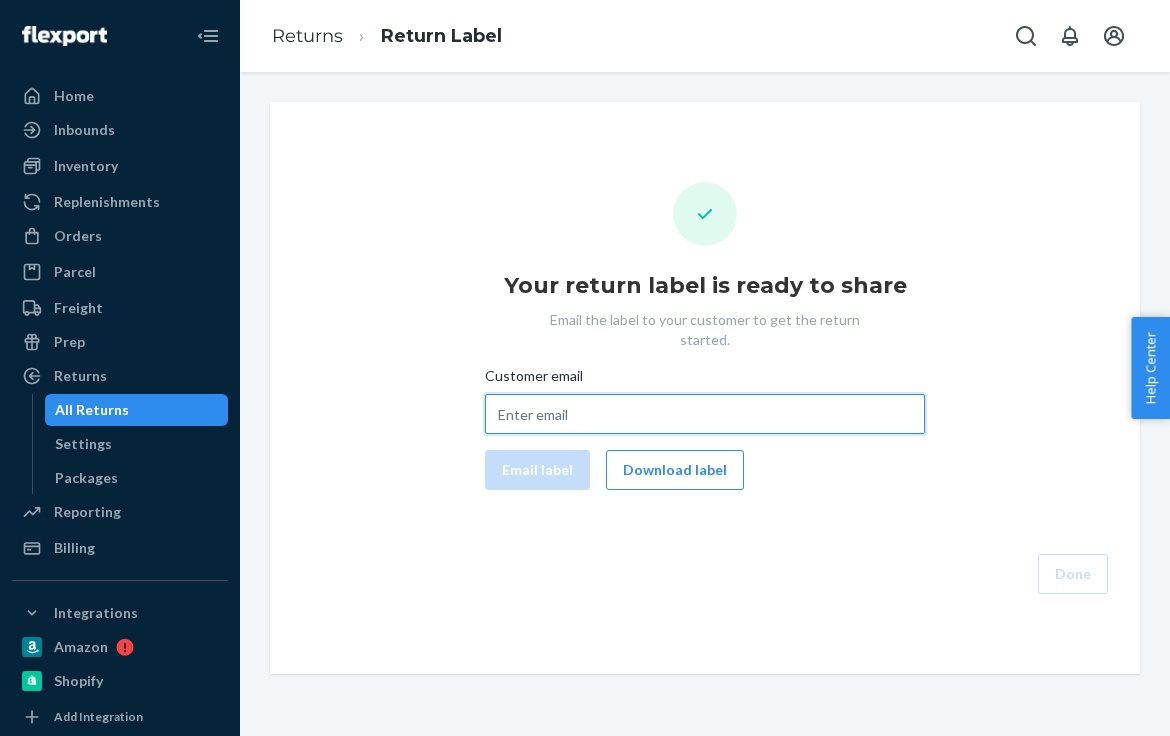 click on "Customer email" at bounding box center (705, 414) 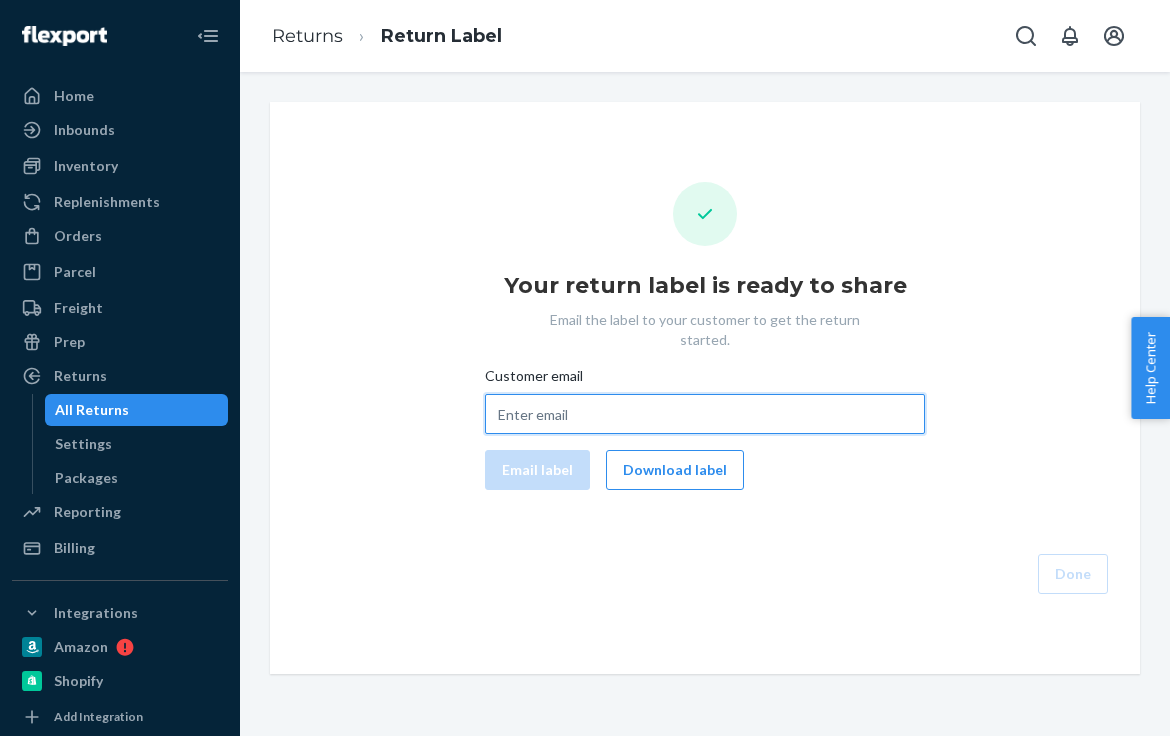 paste on "[EMAIL]" 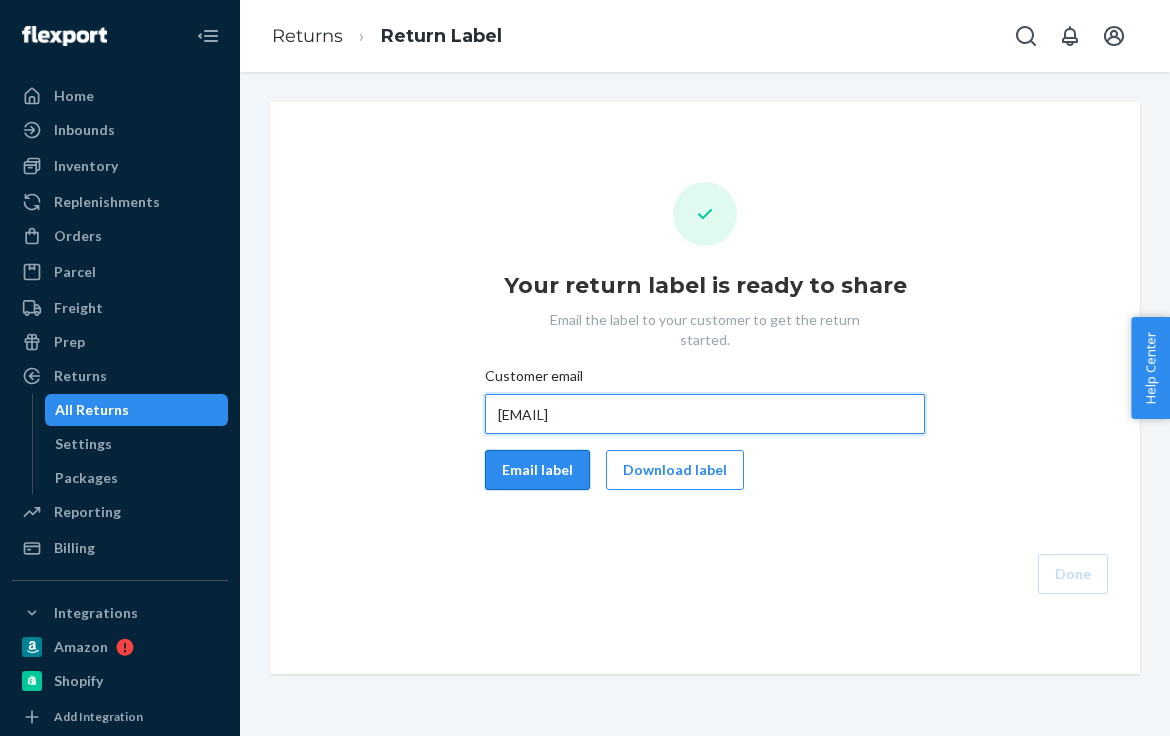 type on "[EMAIL]" 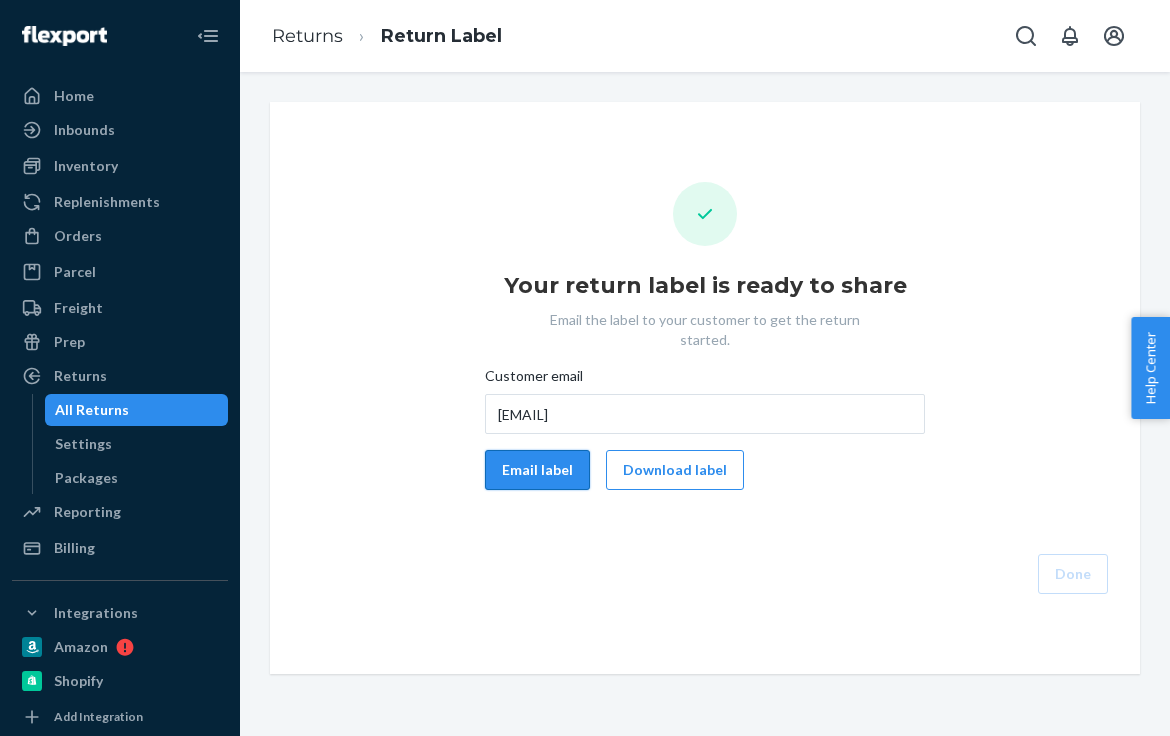 click on "Email label" at bounding box center (537, 470) 